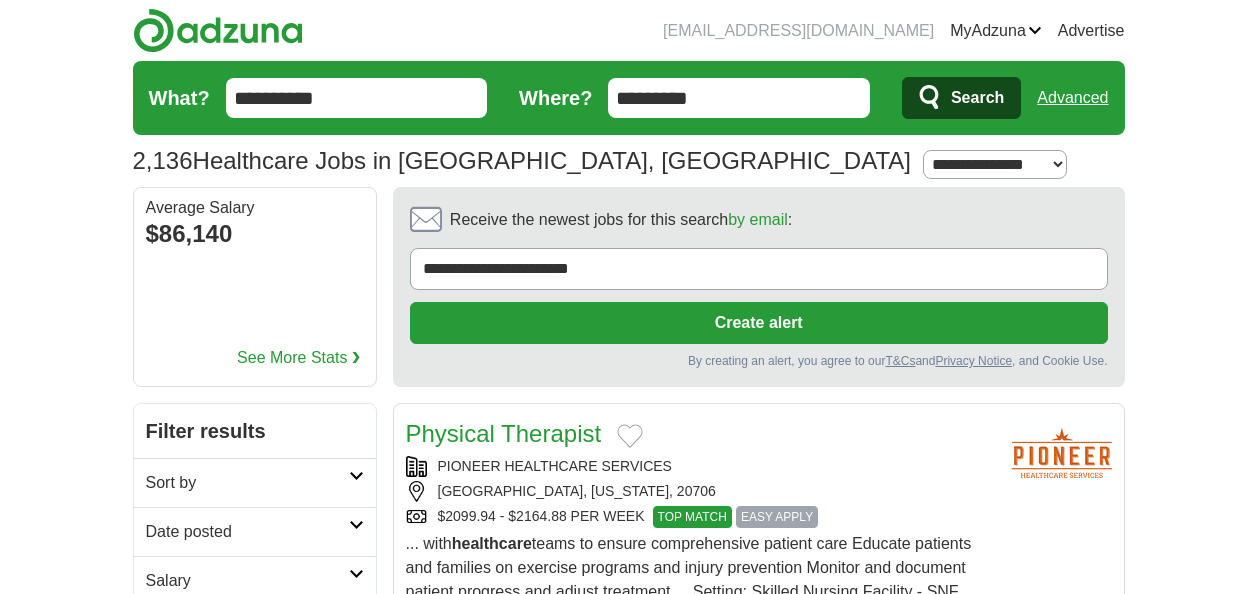 scroll, scrollTop: 0, scrollLeft: 0, axis: both 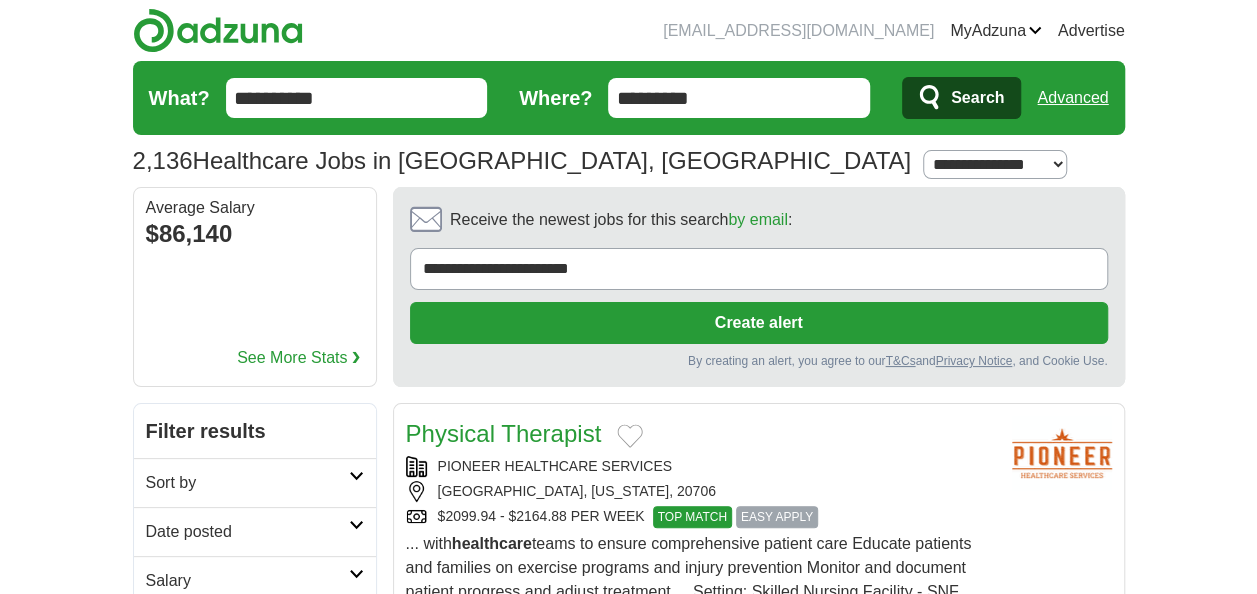 click on "**********" at bounding box center (357, 98) 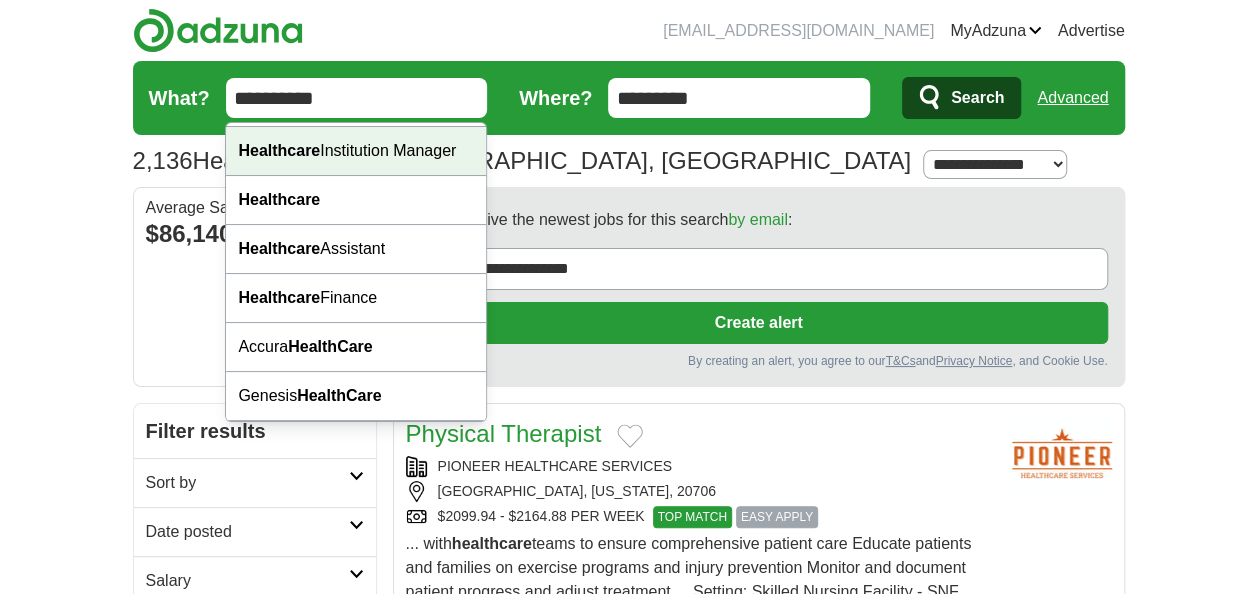 scroll, scrollTop: 163, scrollLeft: 0, axis: vertical 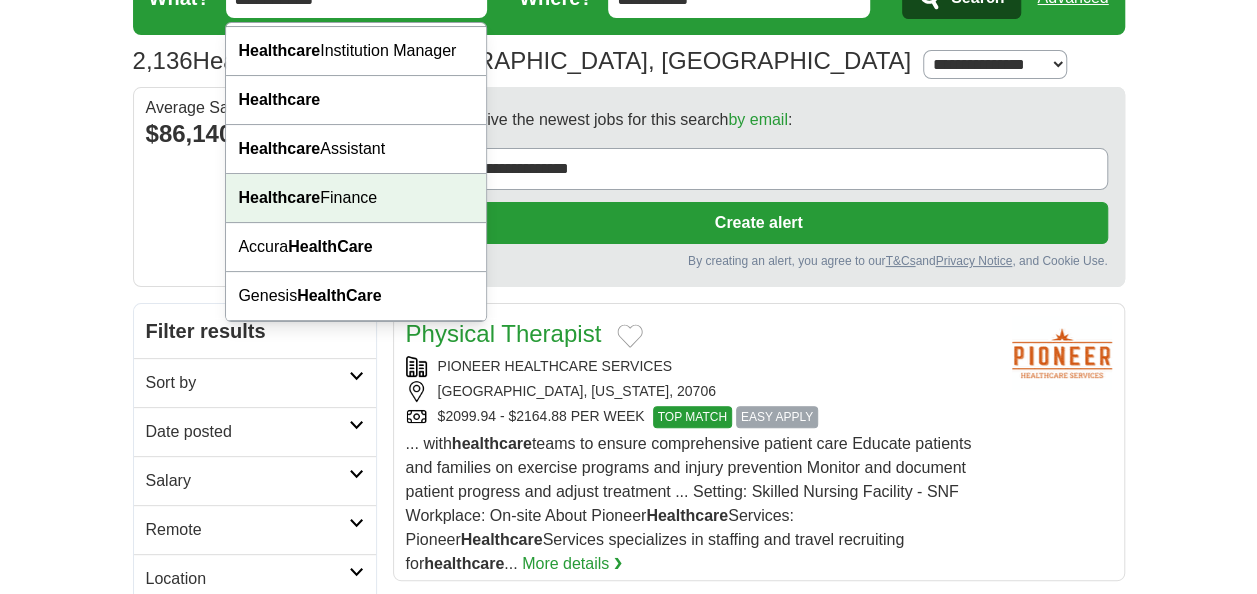 click on "Healthcare" at bounding box center [279, 197] 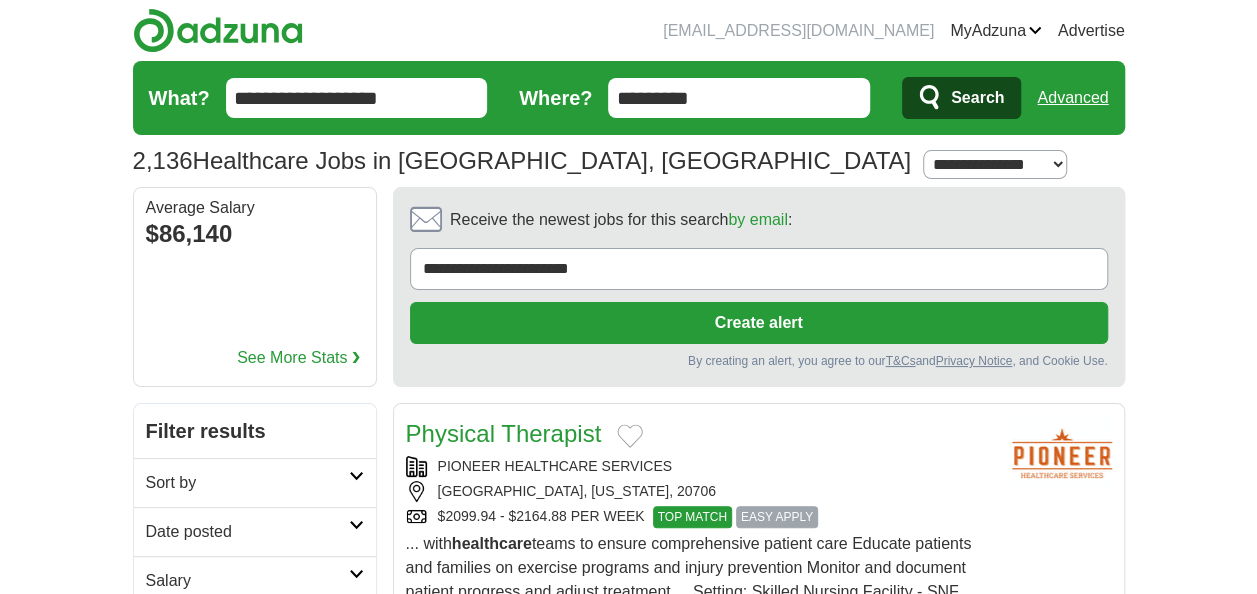 scroll, scrollTop: 0, scrollLeft: 0, axis: both 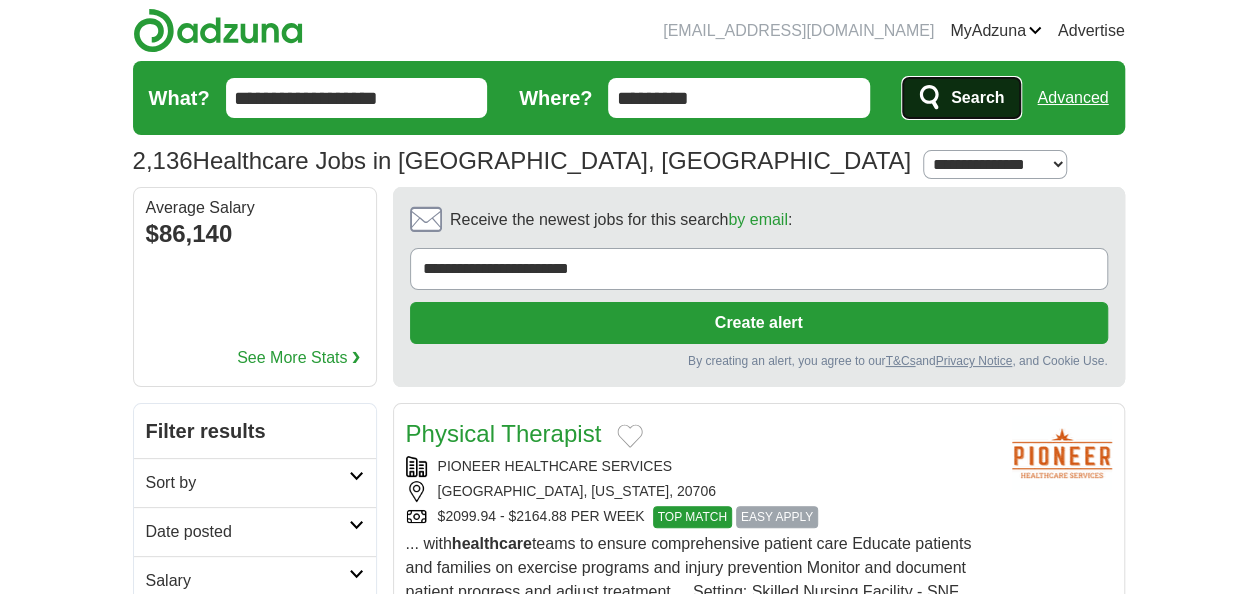 click on "Search" at bounding box center [977, 98] 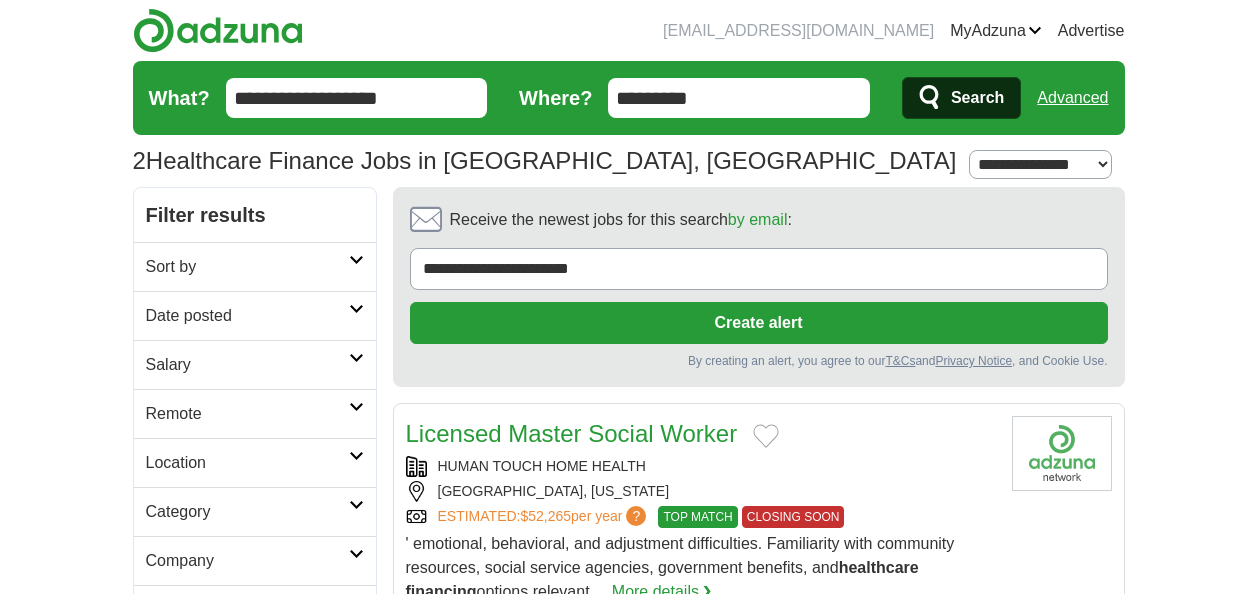 scroll, scrollTop: 0, scrollLeft: 0, axis: both 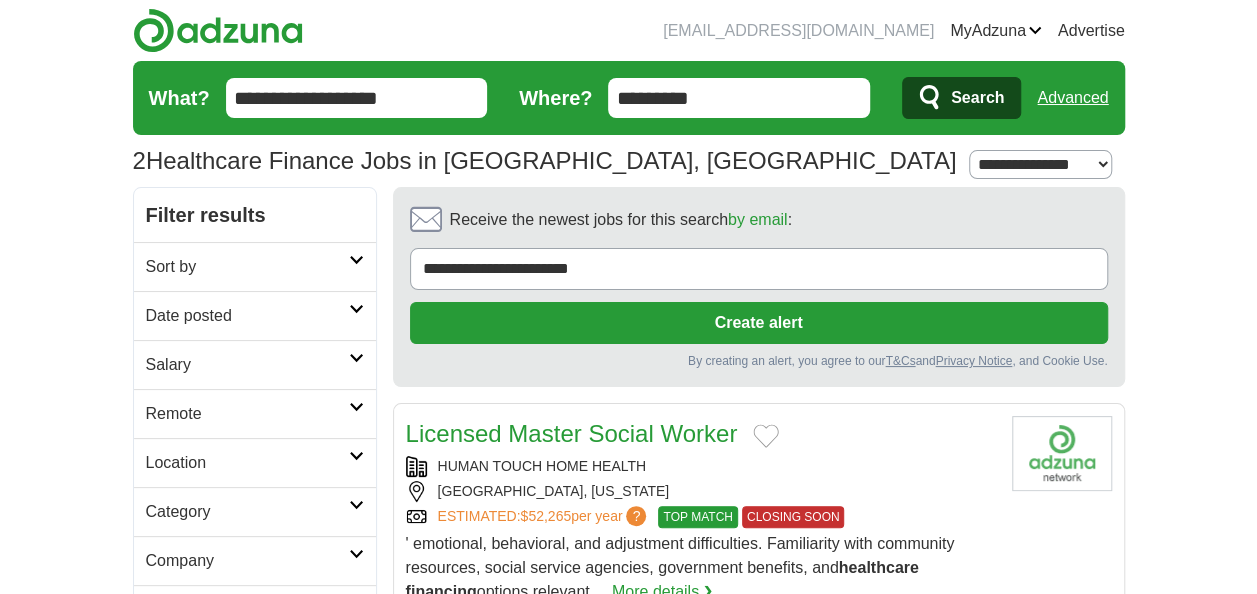 click at bounding box center (356, 260) 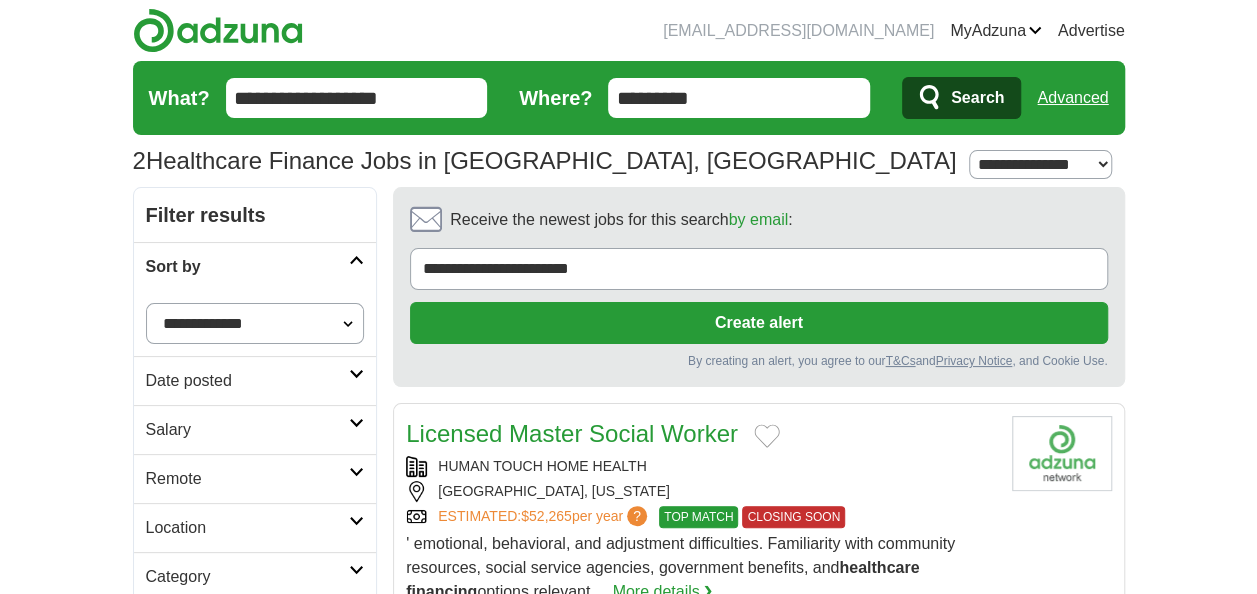 click on "Date posted" at bounding box center (255, 380) 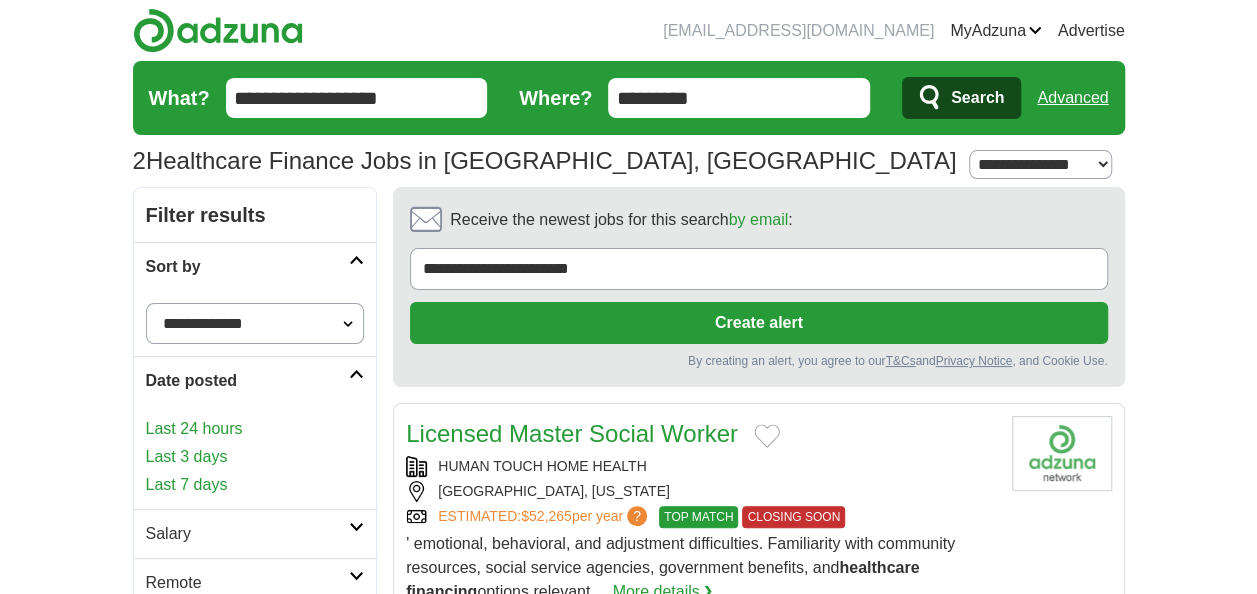 click on "**********" at bounding box center (255, 323) 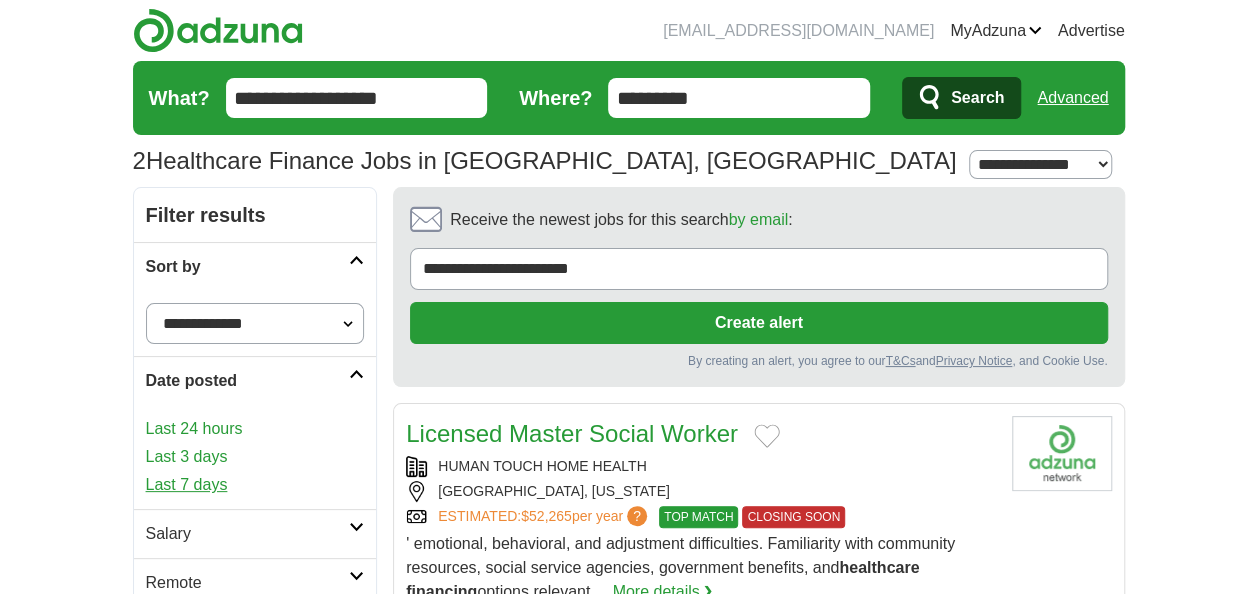 click on "Last 7 days" at bounding box center [255, 485] 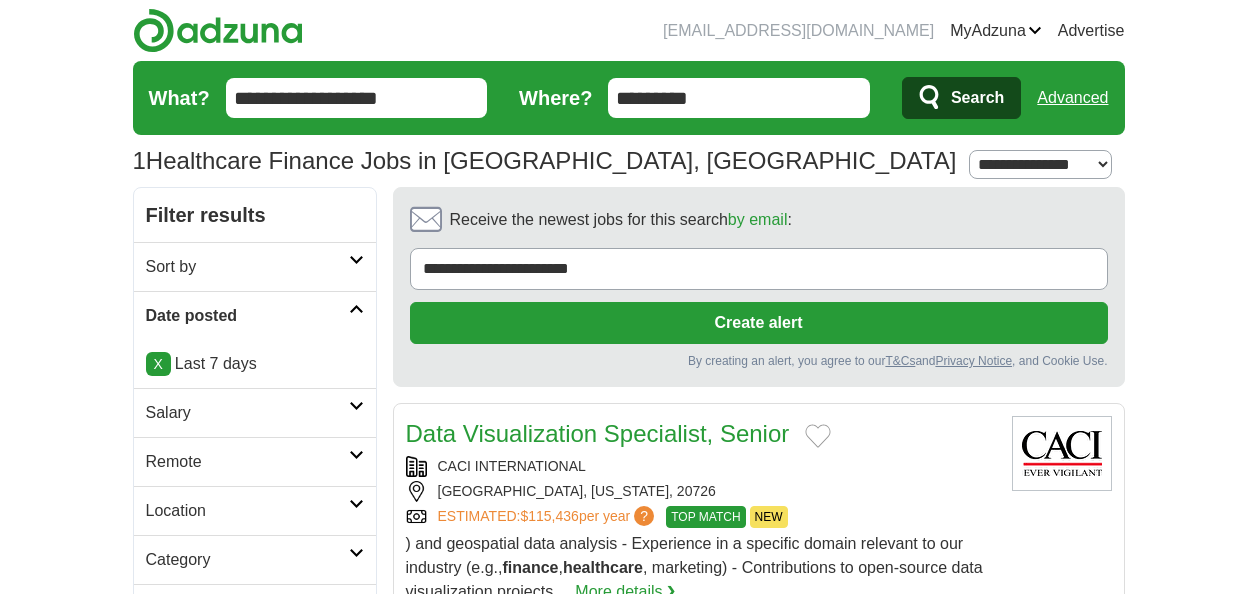 scroll, scrollTop: 0, scrollLeft: 0, axis: both 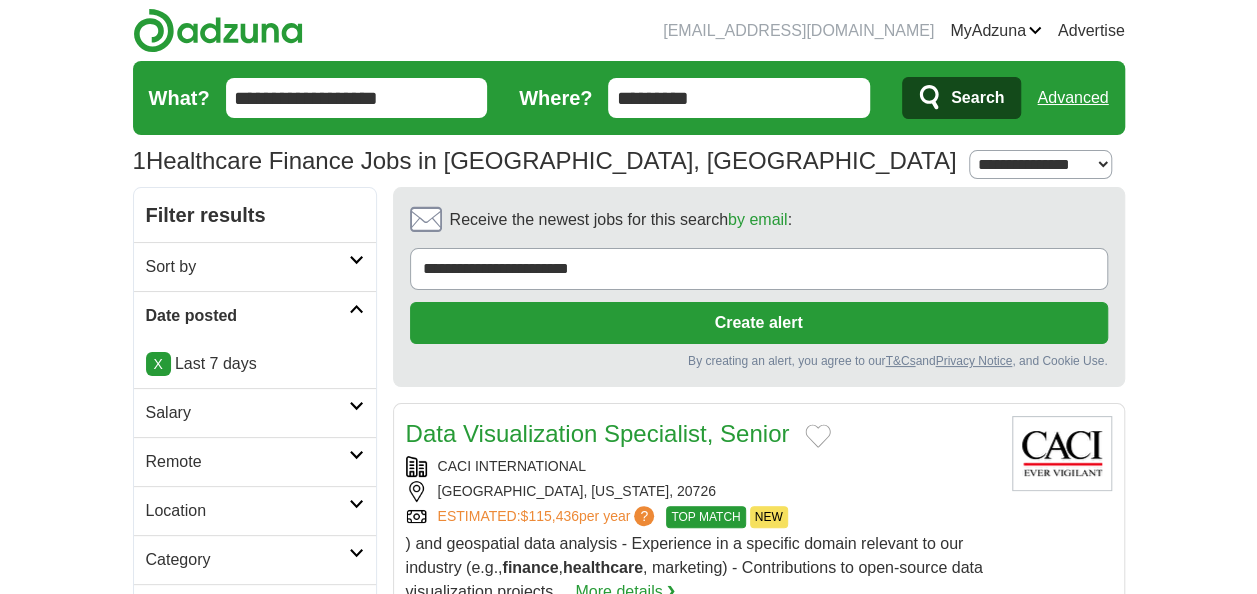 click at bounding box center [356, 406] 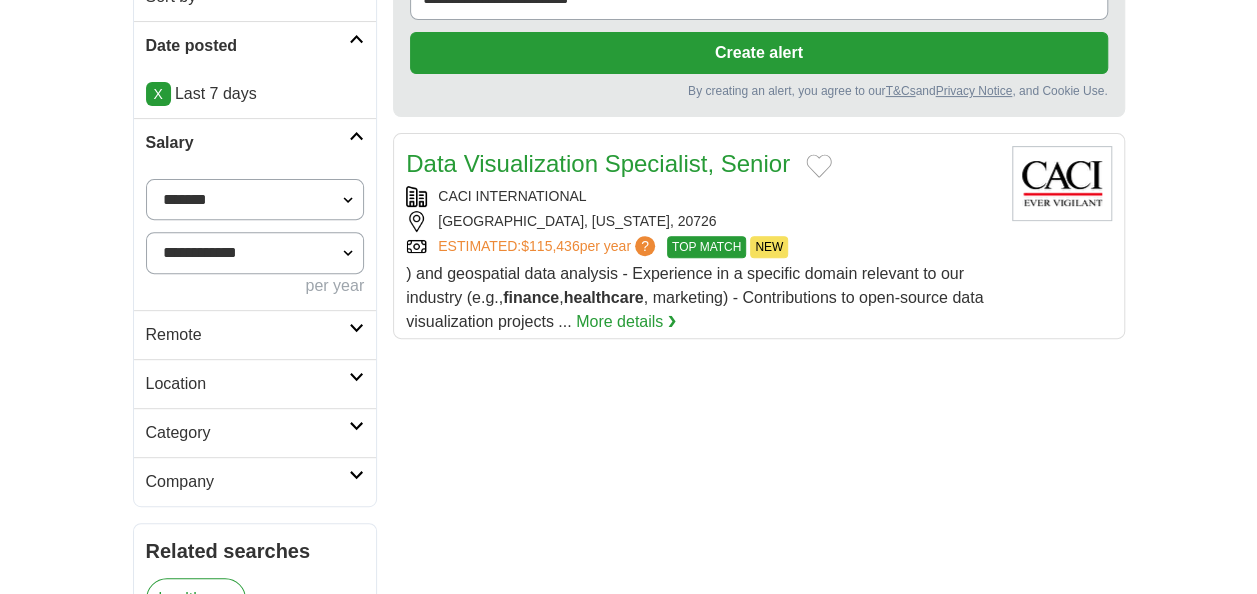 scroll, scrollTop: 300, scrollLeft: 0, axis: vertical 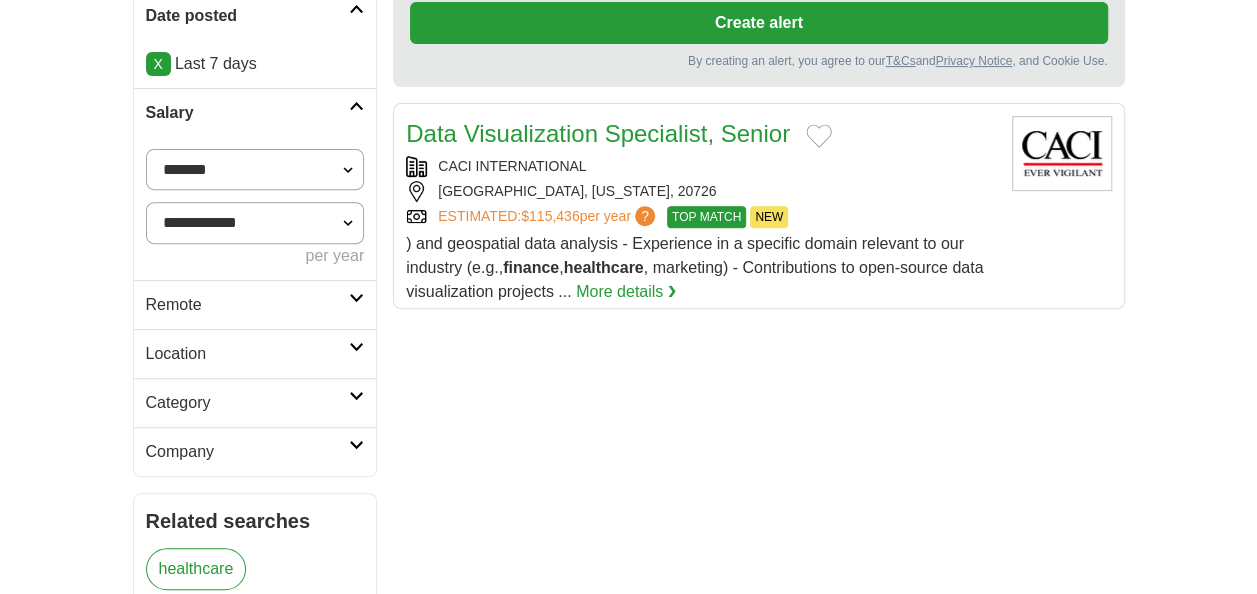 click on "Remote" at bounding box center [255, 304] 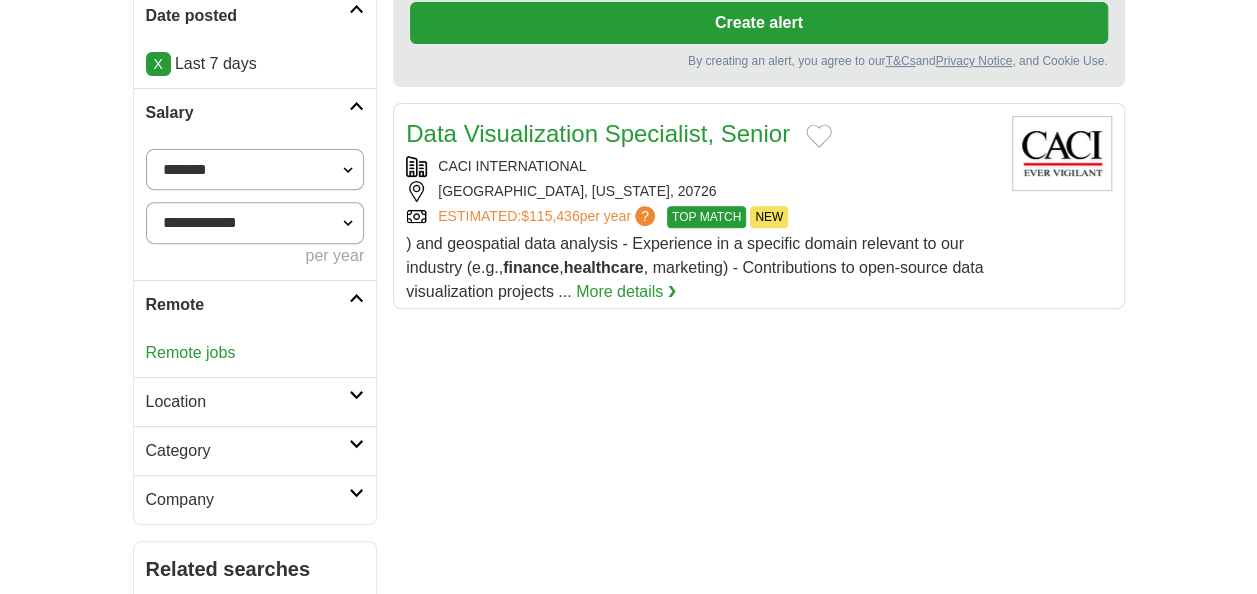 click on "Location" at bounding box center [248, 402] 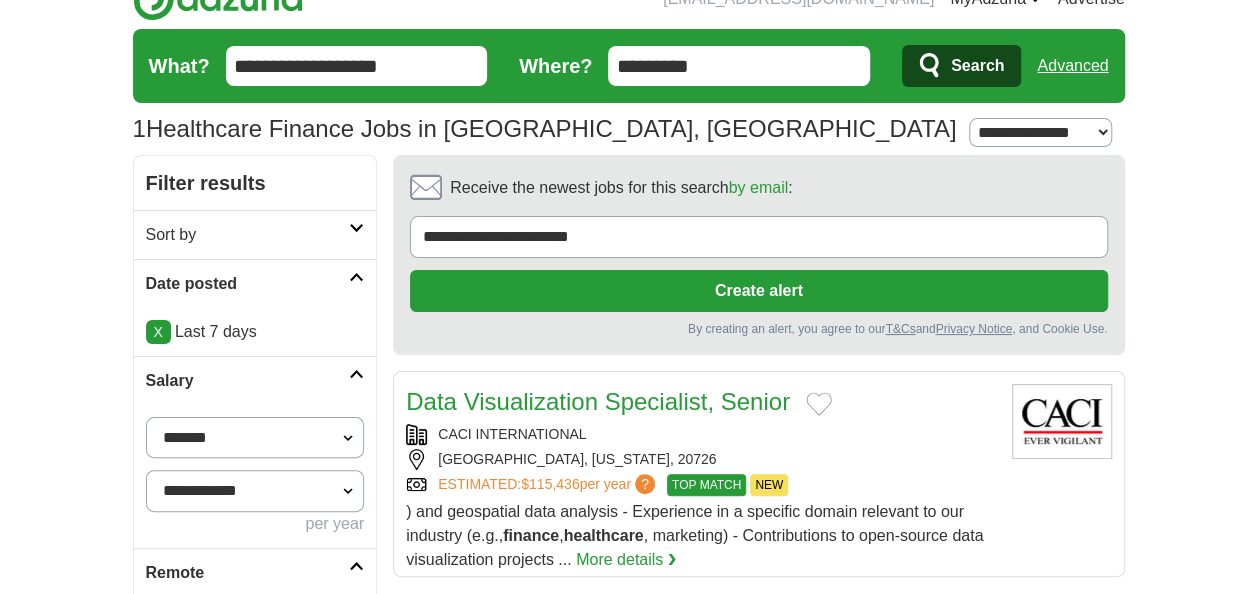 scroll, scrollTop: 0, scrollLeft: 0, axis: both 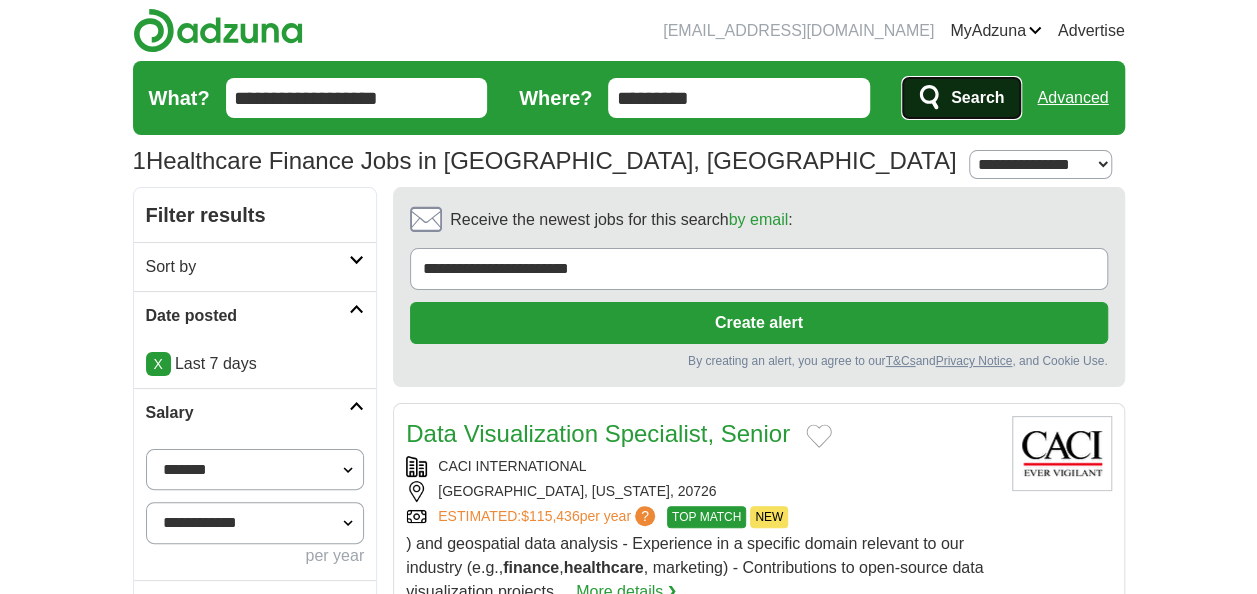 click on "Search" at bounding box center (977, 98) 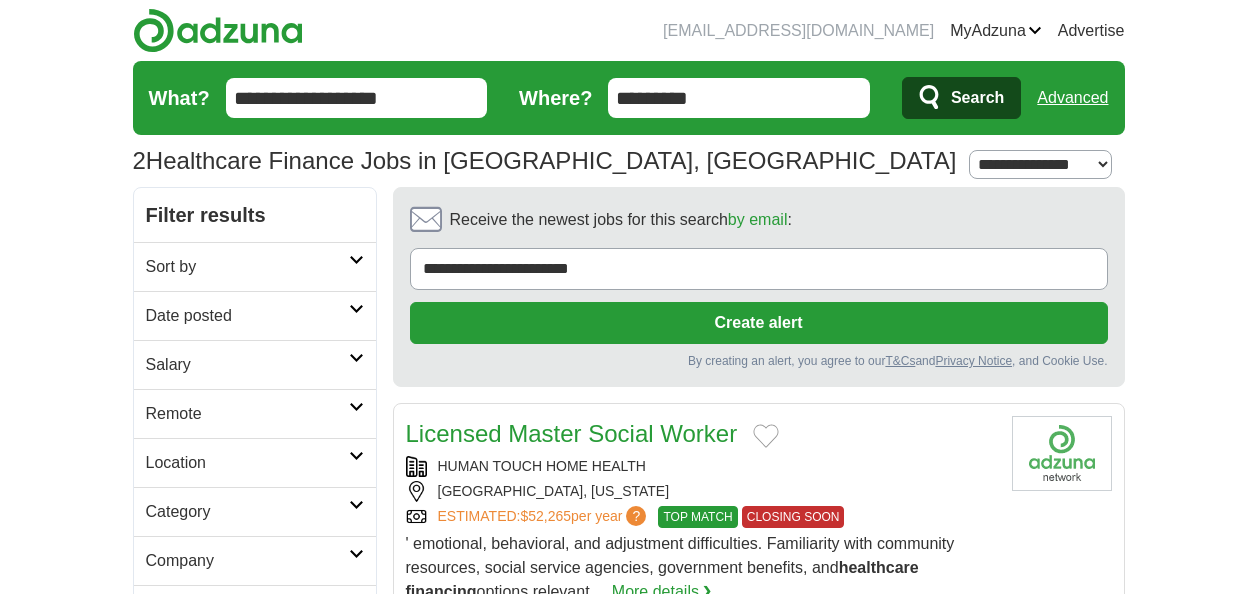 scroll, scrollTop: 0, scrollLeft: 0, axis: both 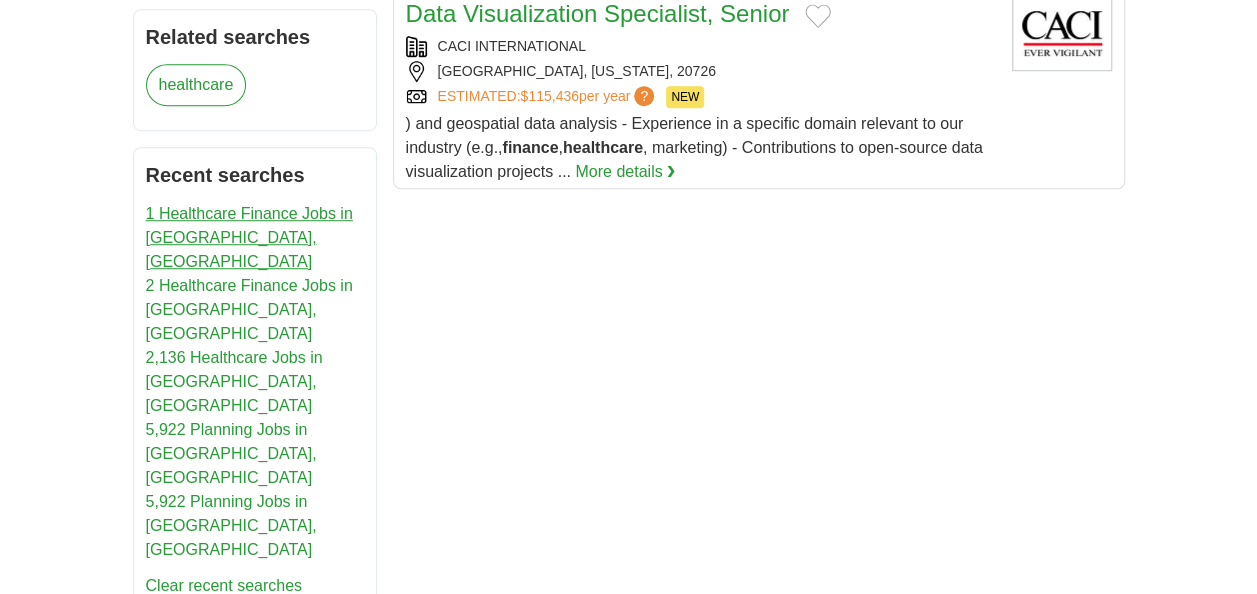 click on "1
Healthcare Finance Jobs in Bowie, MD" at bounding box center [249, 237] 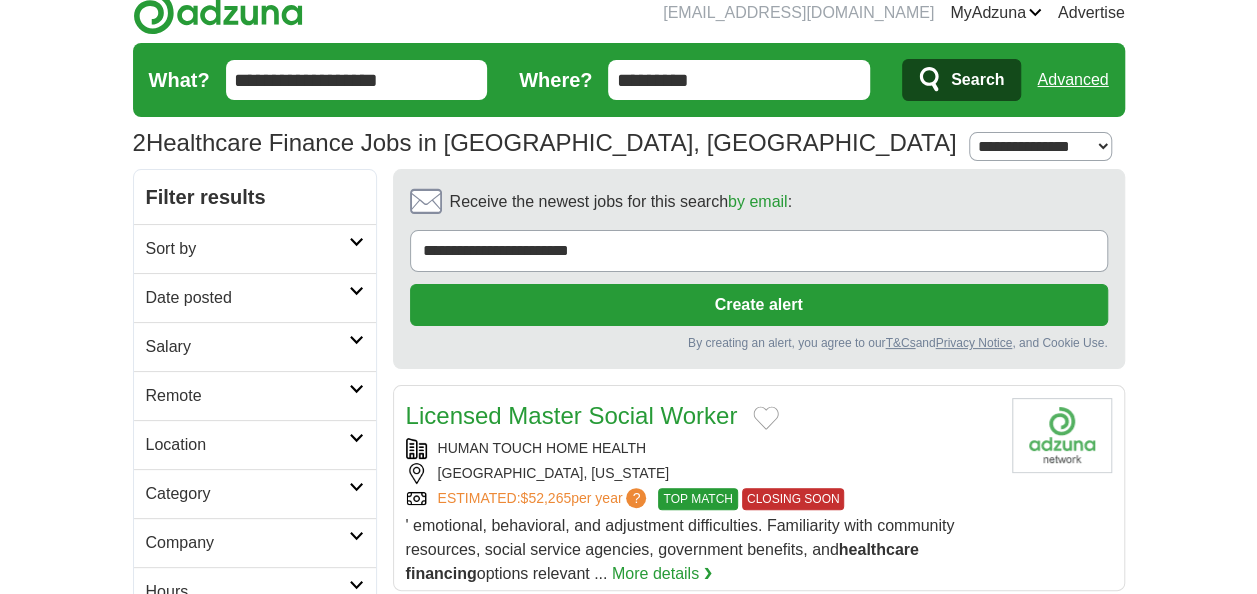scroll, scrollTop: 0, scrollLeft: 0, axis: both 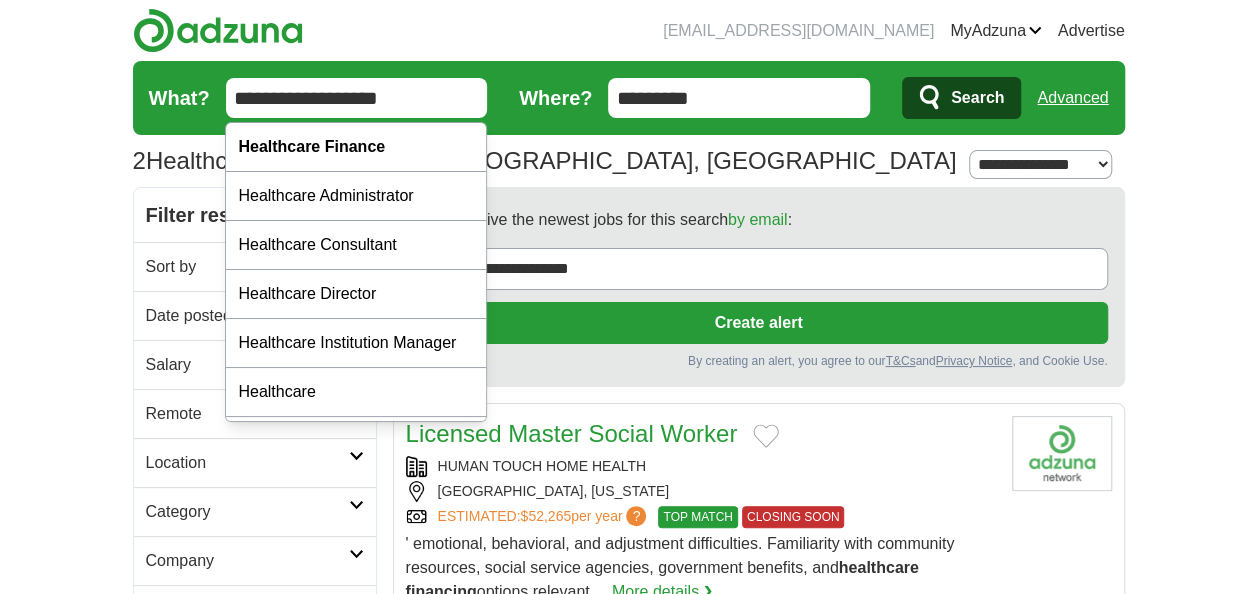 drag, startPoint x: 336, startPoint y: 91, endPoint x: 430, endPoint y: 99, distance: 94.33981 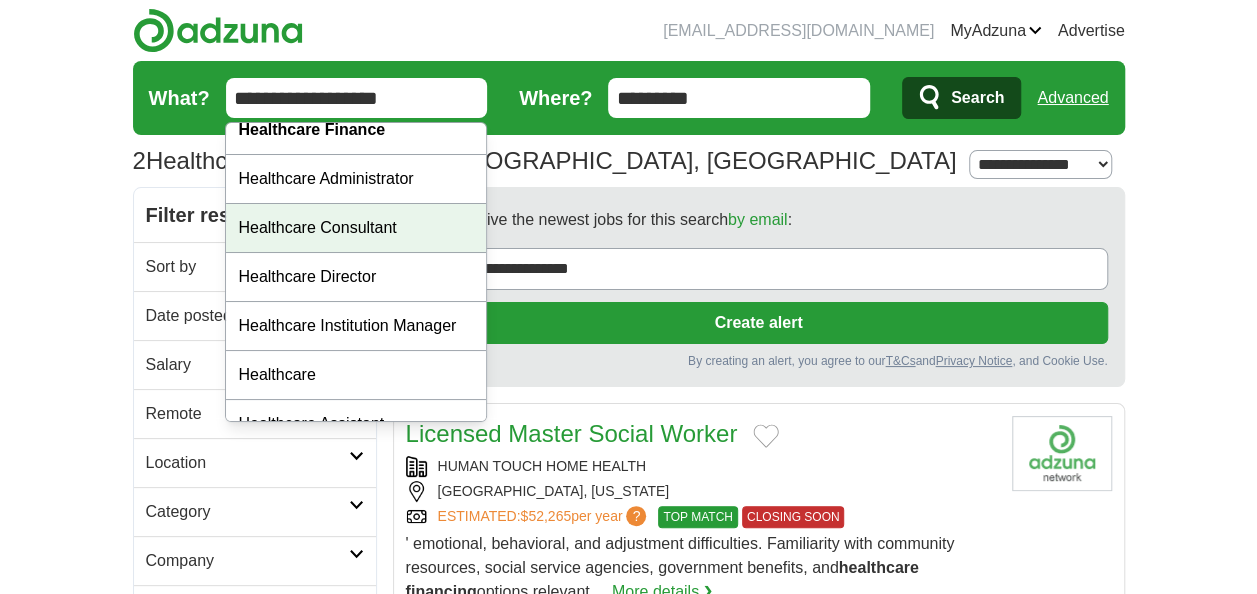 scroll, scrollTop: 42, scrollLeft: 0, axis: vertical 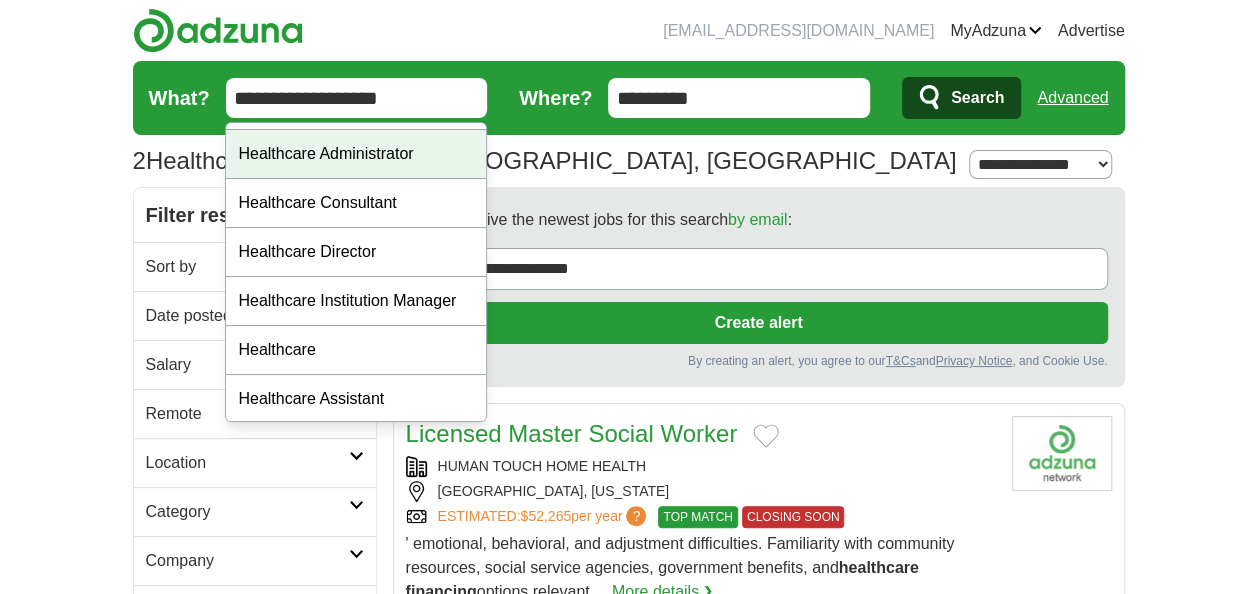 click on "Healthcare Administrator" at bounding box center (356, 154) 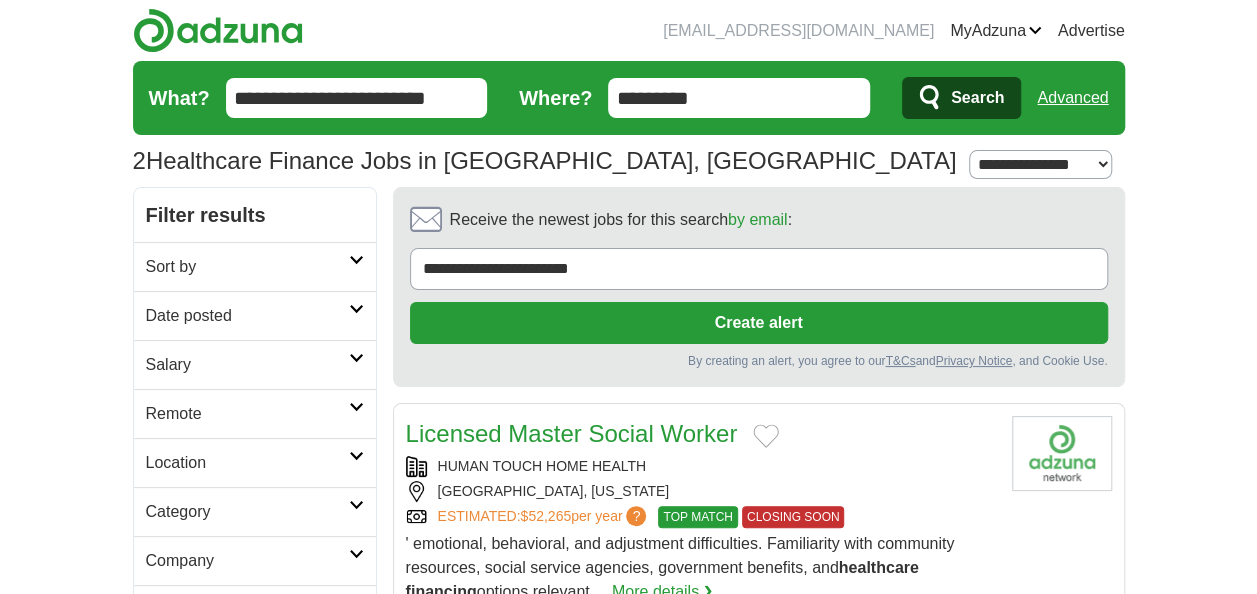 click on "**********" at bounding box center [357, 98] 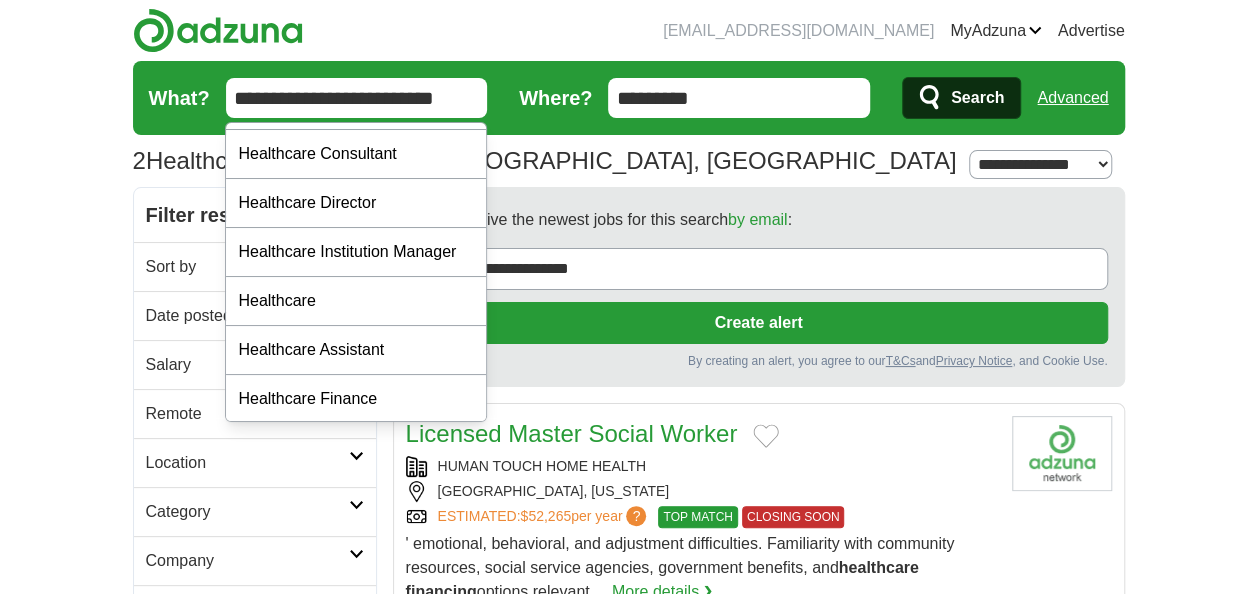 type on "**********" 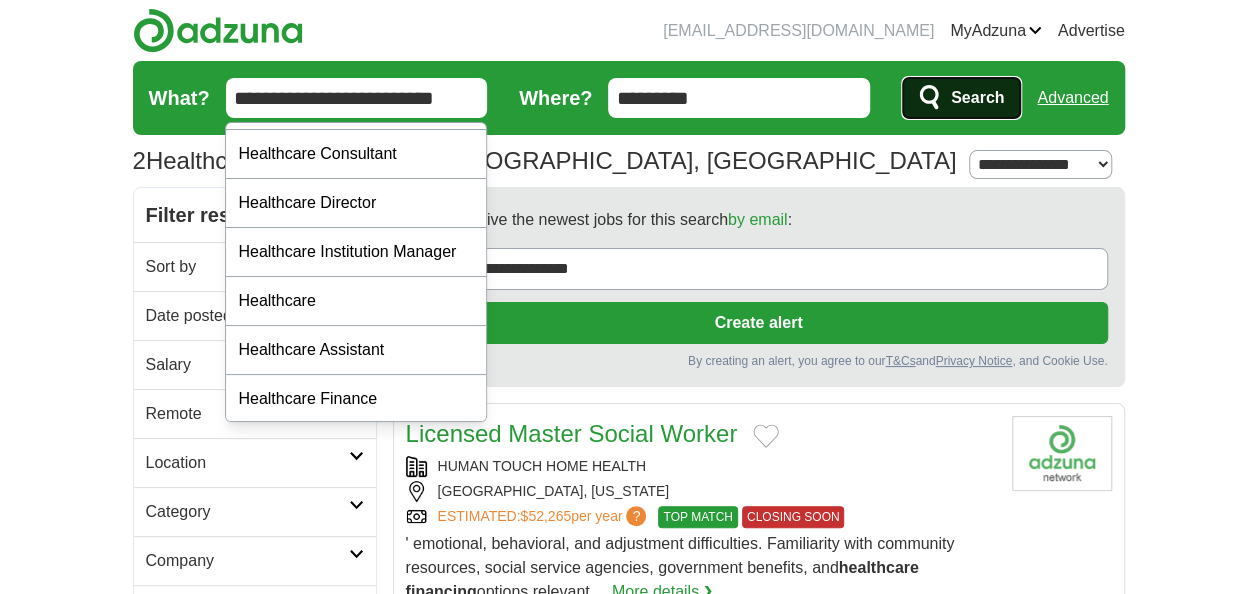 click on "Search" at bounding box center (977, 98) 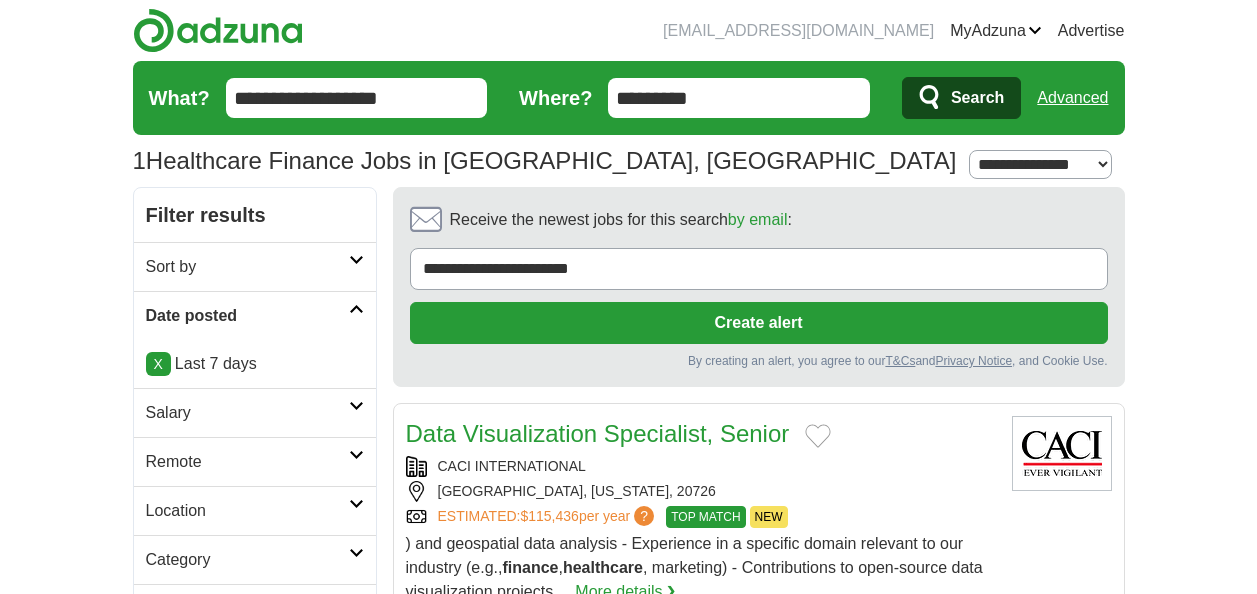 scroll, scrollTop: 0, scrollLeft: 0, axis: both 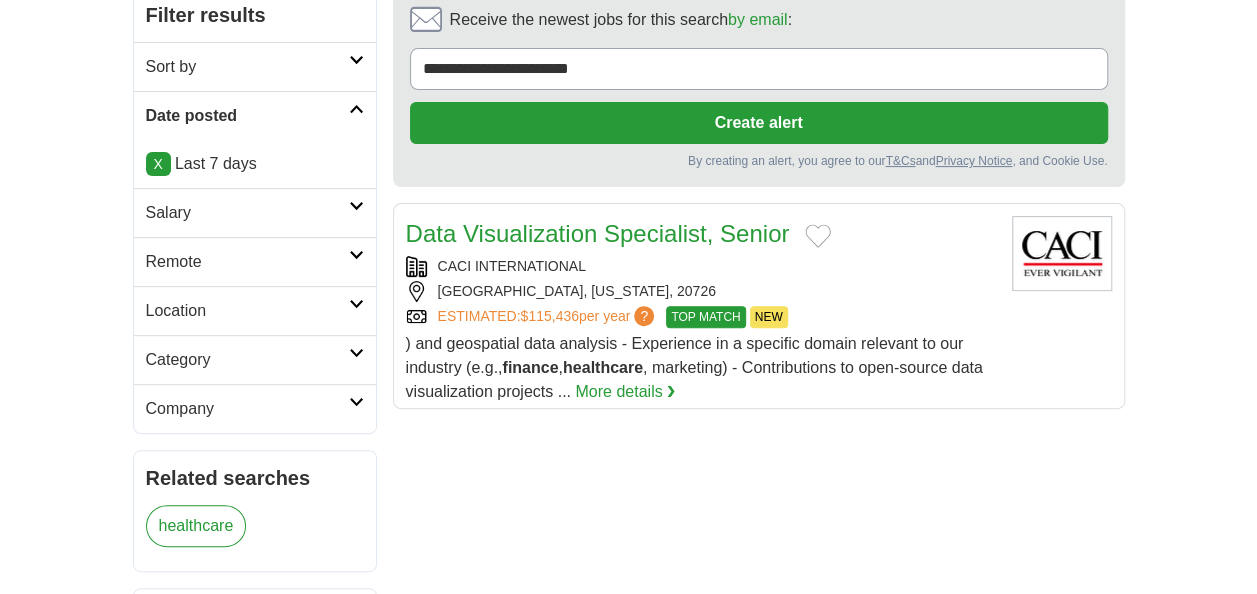 click at bounding box center (356, 353) 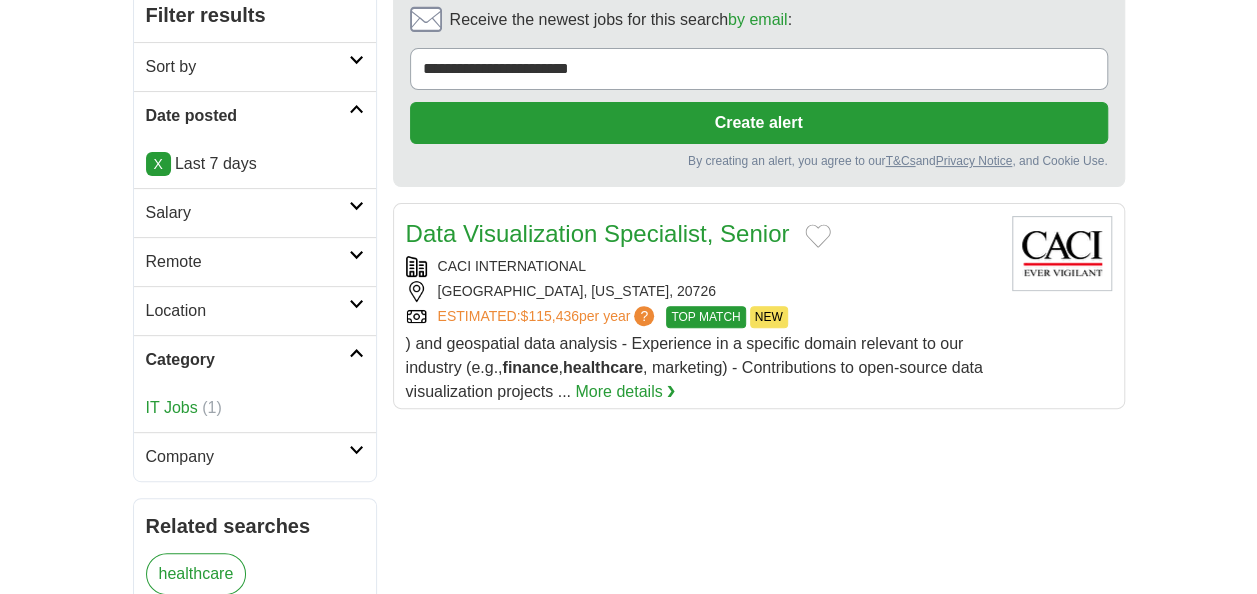 click at bounding box center (356, 353) 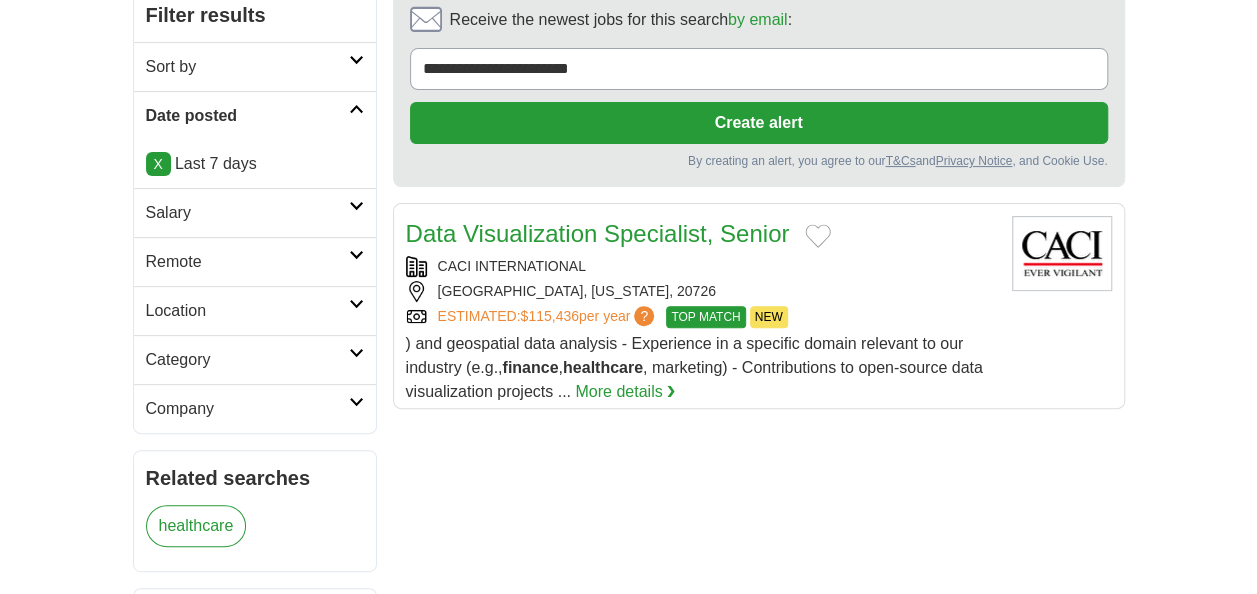 click at bounding box center (356, 402) 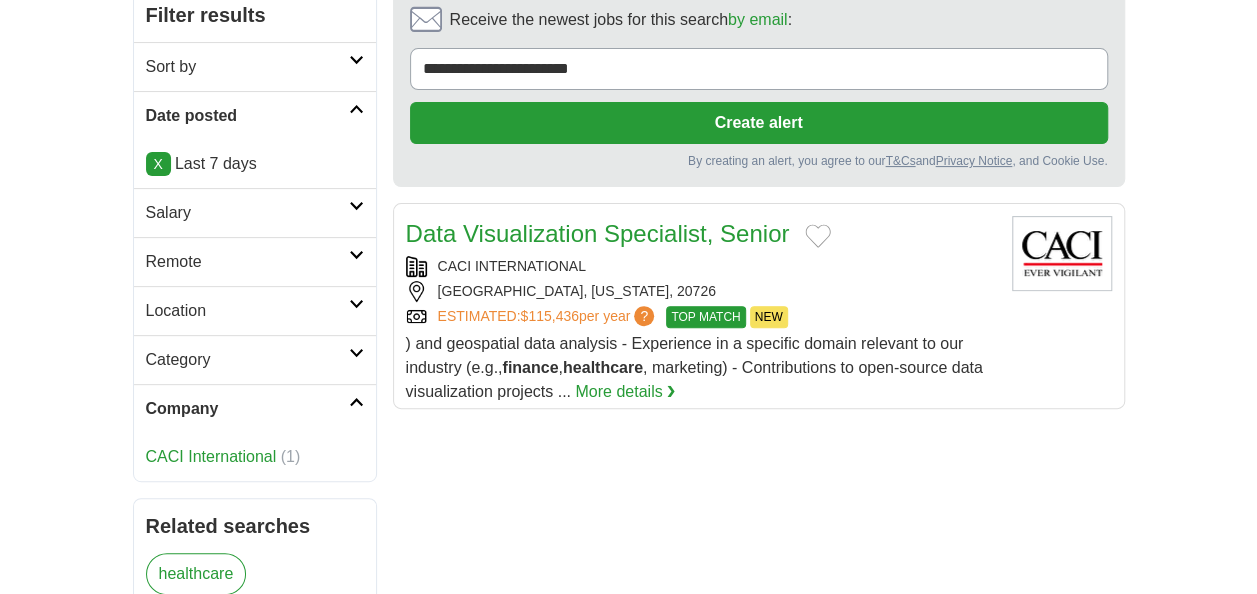 click at bounding box center [356, 402] 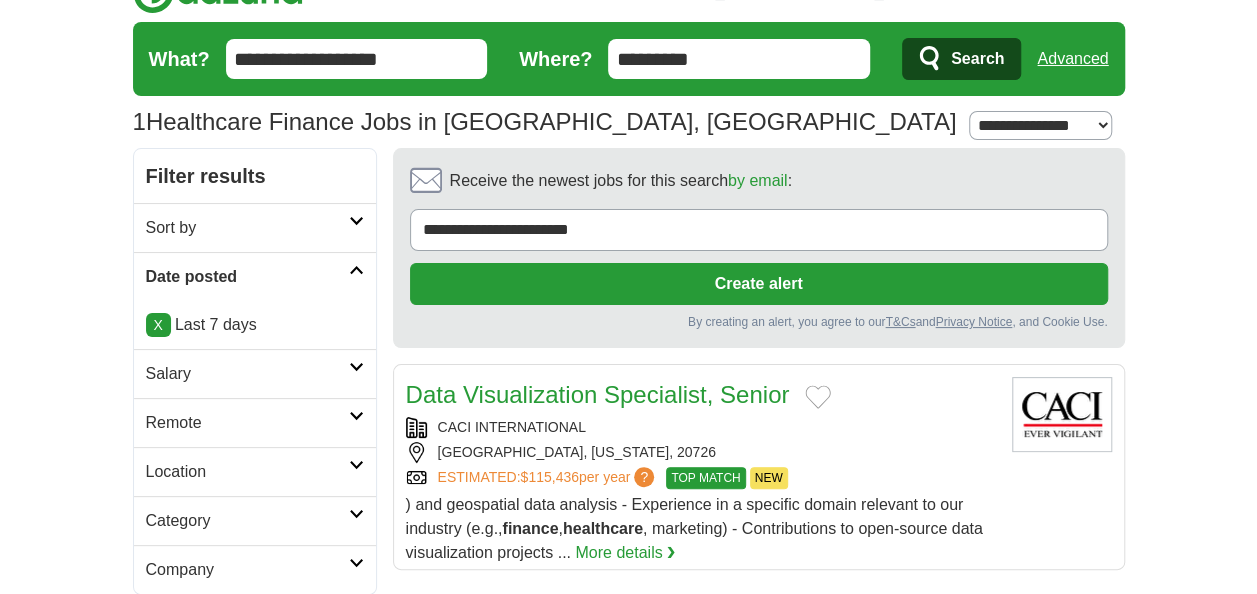 scroll, scrollTop: 0, scrollLeft: 0, axis: both 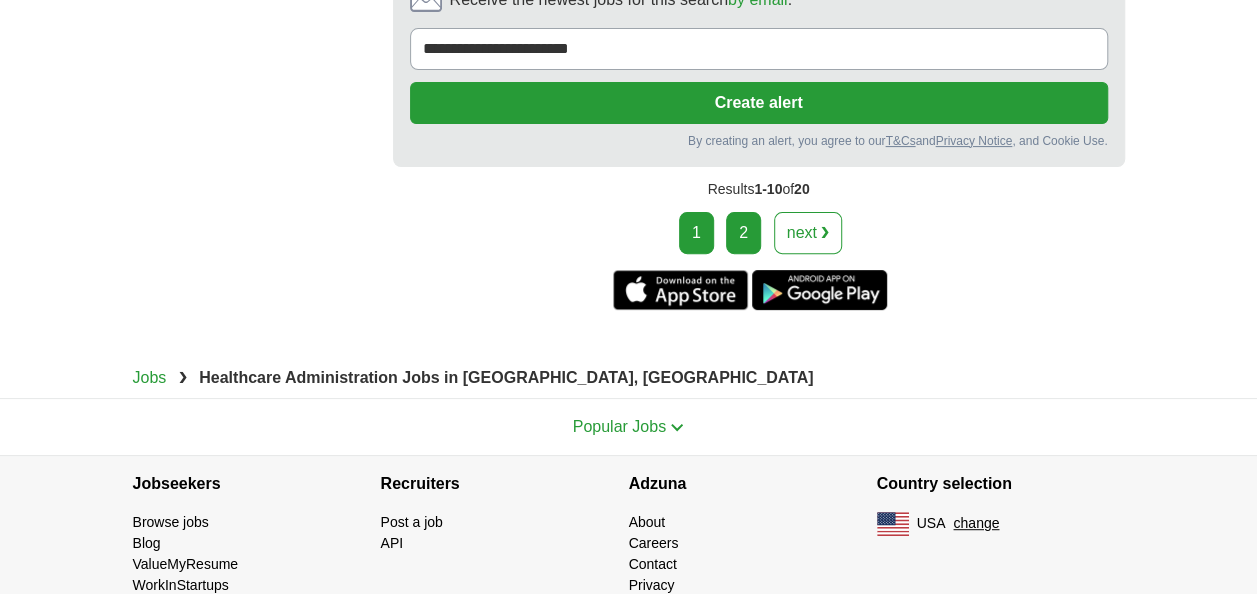 click on "2" at bounding box center (743, 233) 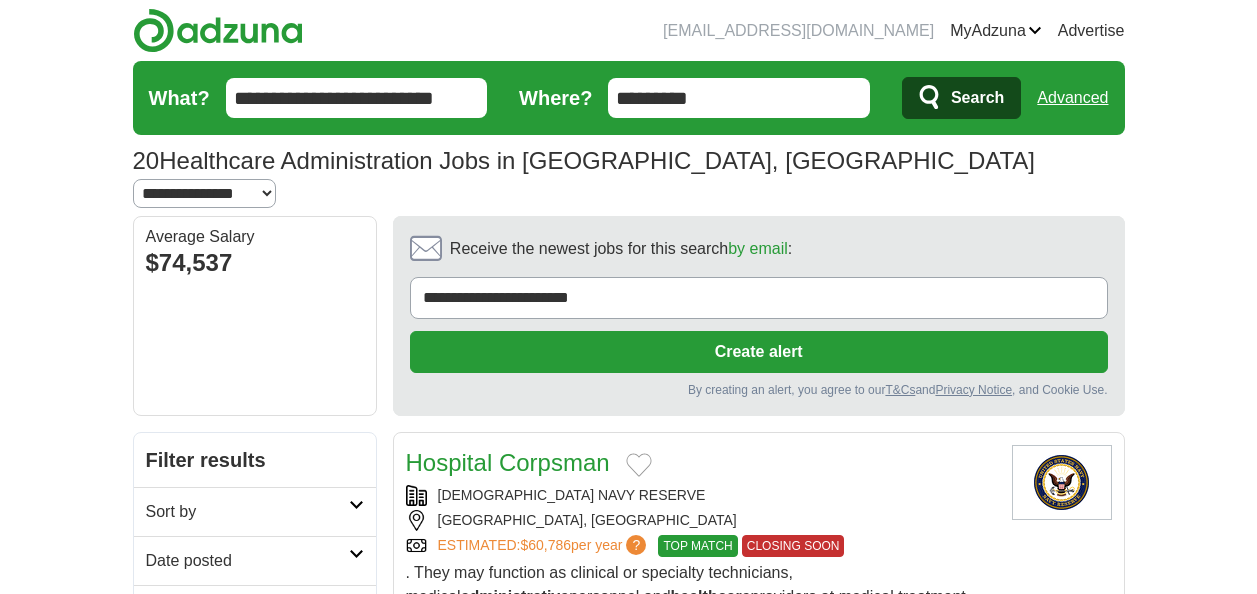scroll, scrollTop: 0, scrollLeft: 0, axis: both 